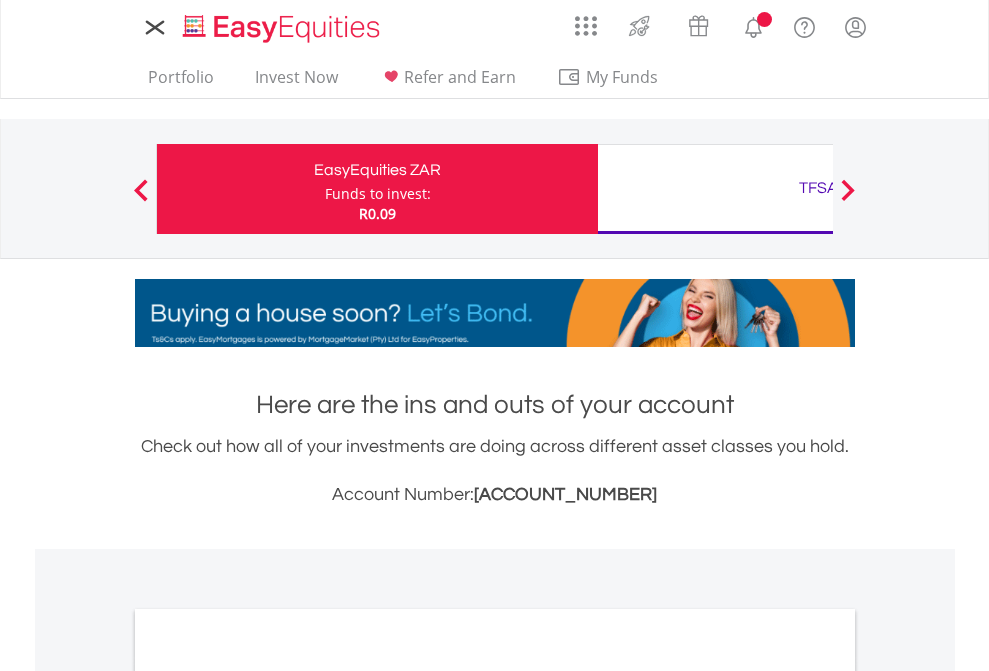scroll, scrollTop: 0, scrollLeft: 0, axis: both 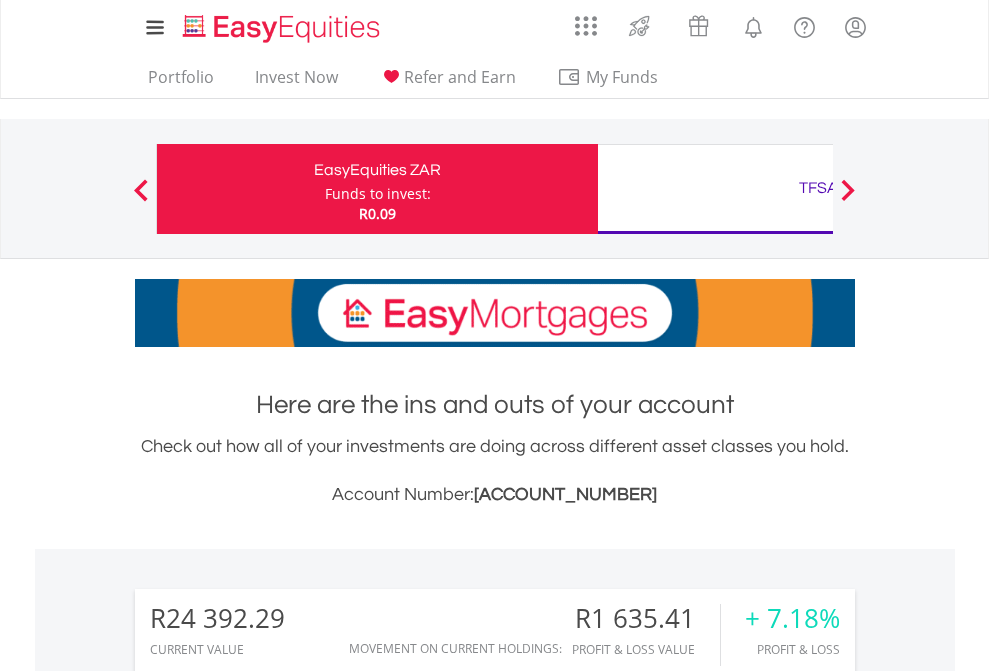click on "Funds to invest:" at bounding box center [378, 194] 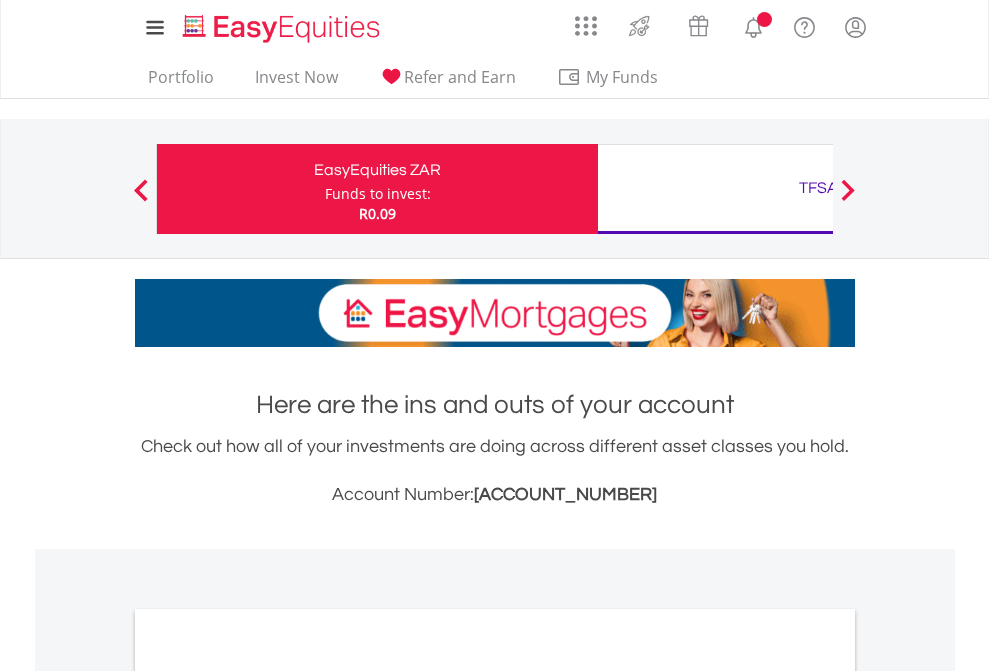 scroll, scrollTop: 0, scrollLeft: 0, axis: both 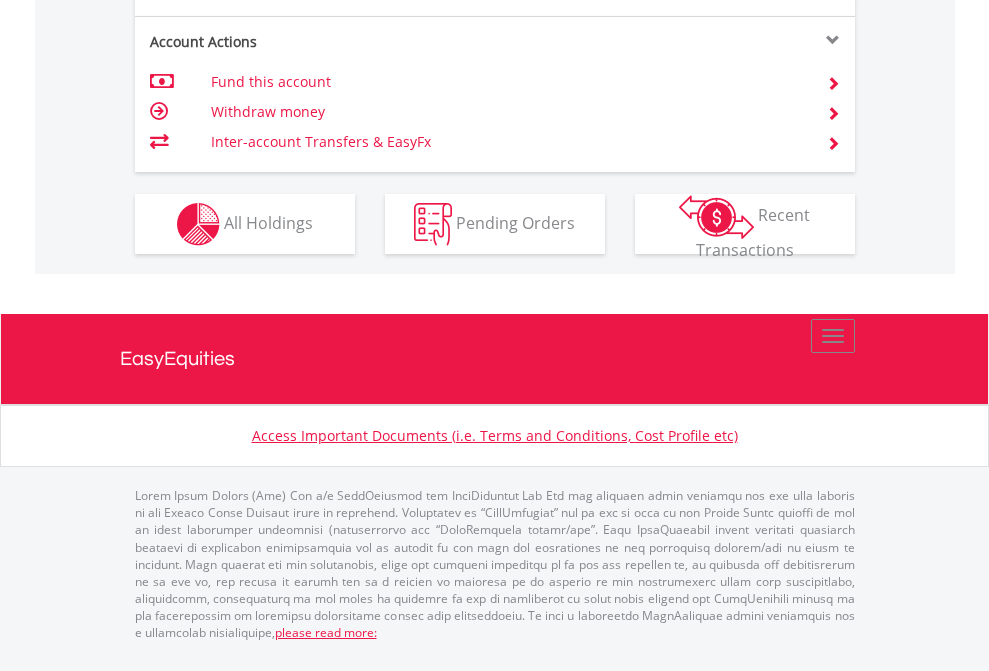 click on "Investment types" at bounding box center (706, -337) 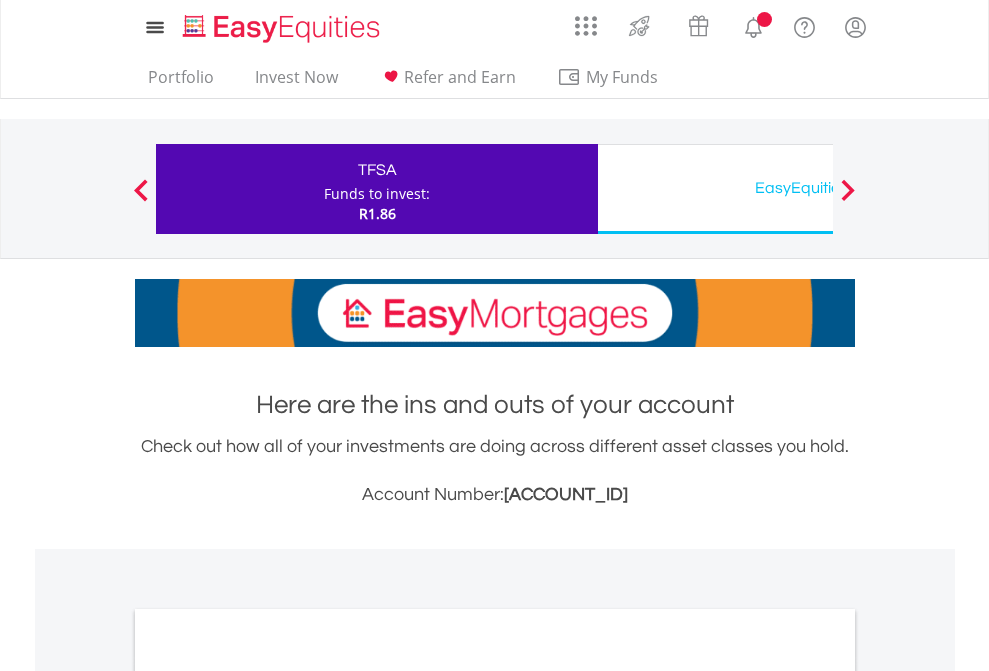 scroll, scrollTop: 0, scrollLeft: 0, axis: both 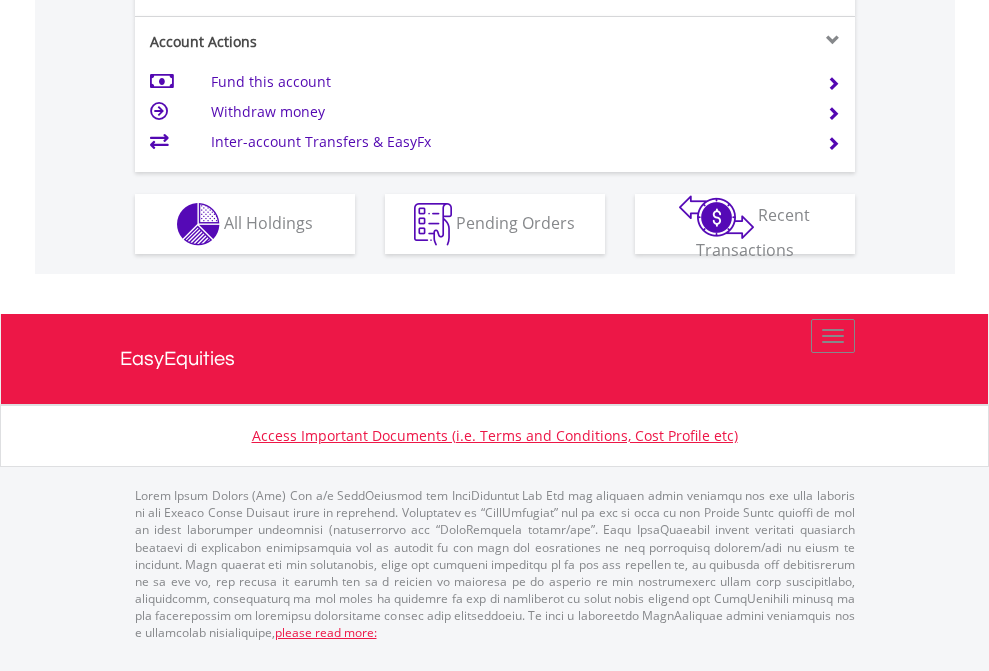 click on "Investment types" at bounding box center [706, -337] 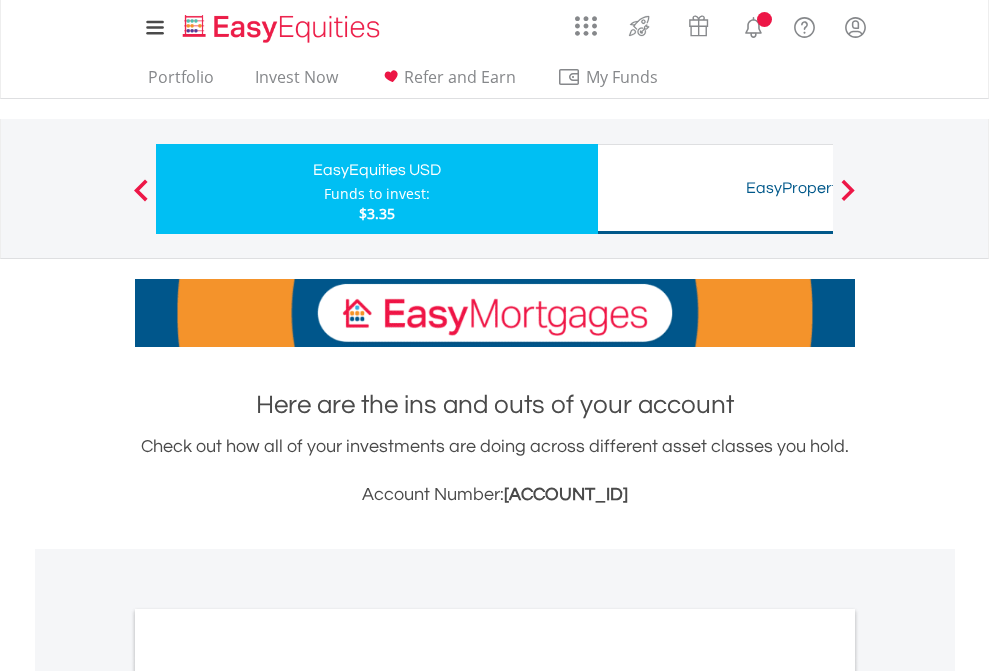 scroll, scrollTop: 0, scrollLeft: 0, axis: both 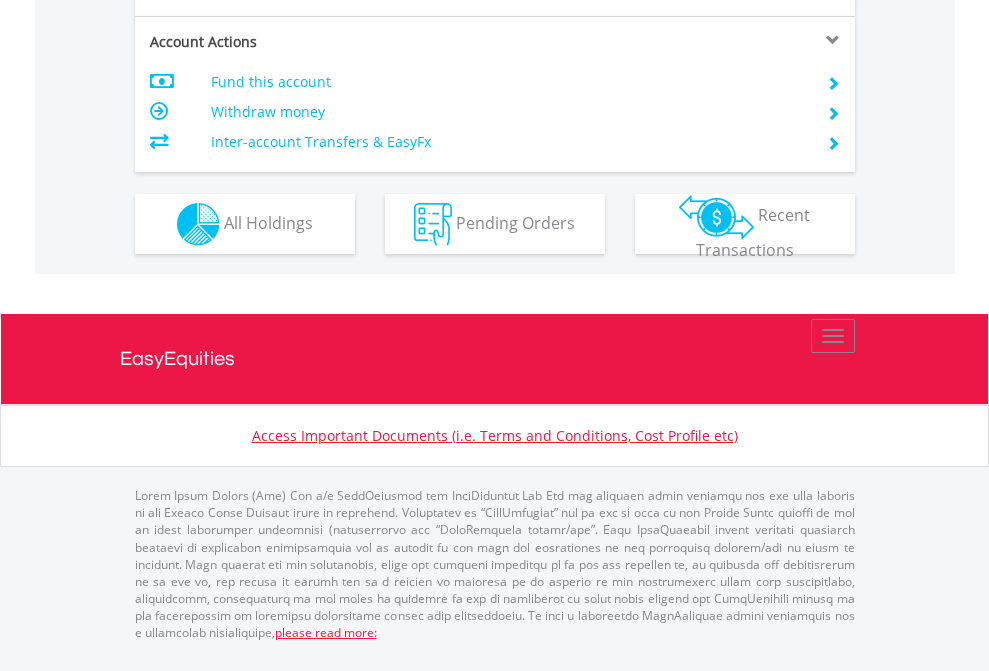 click on "Investment types" at bounding box center (706, -337) 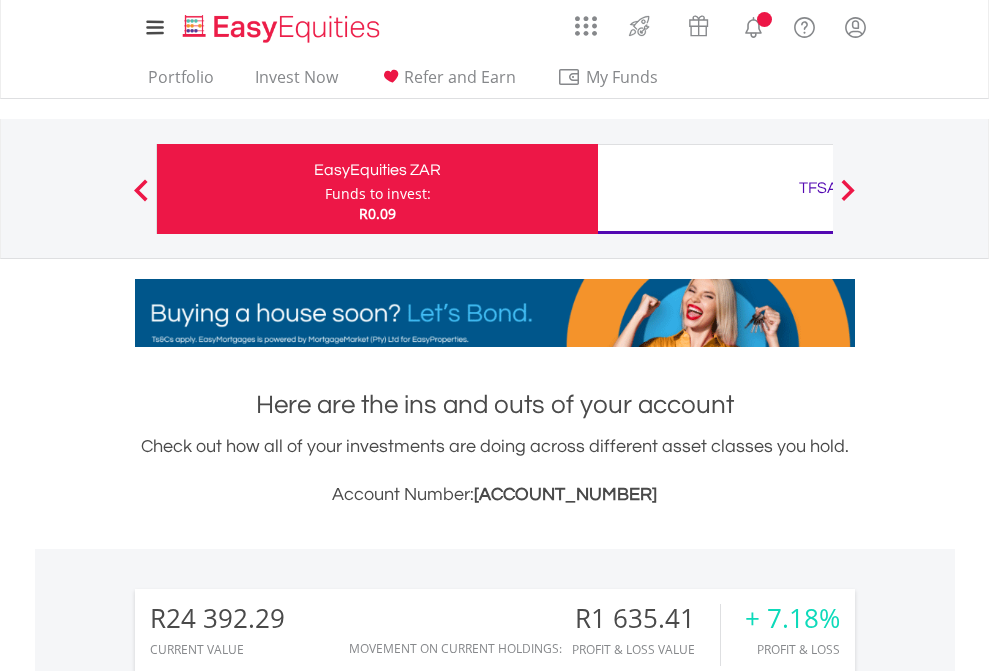 scroll, scrollTop: 0, scrollLeft: 0, axis: both 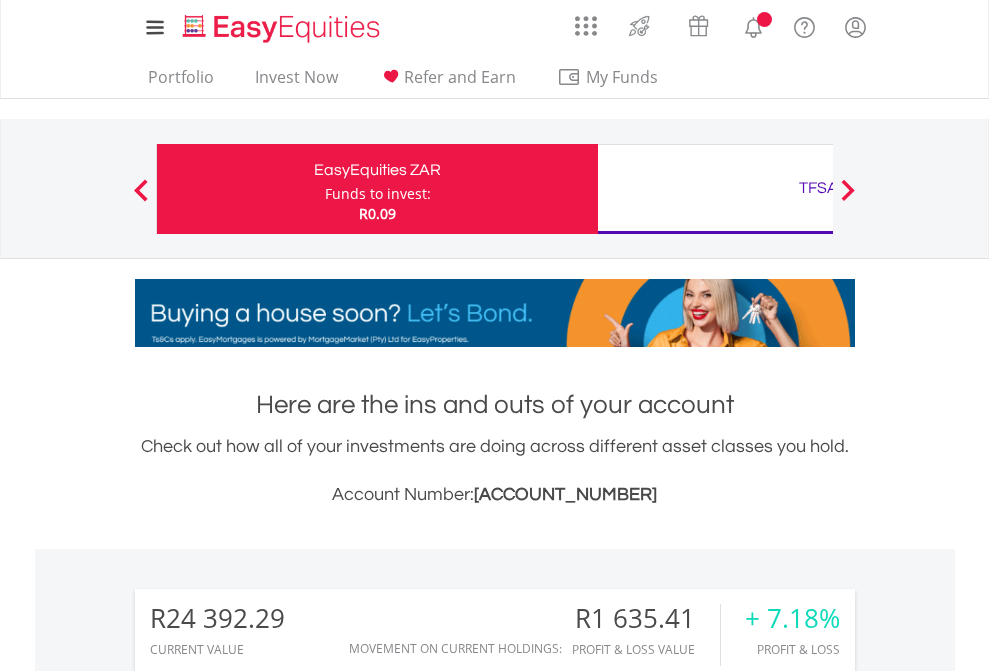 click on "All Holdings" at bounding box center (268, 1506) 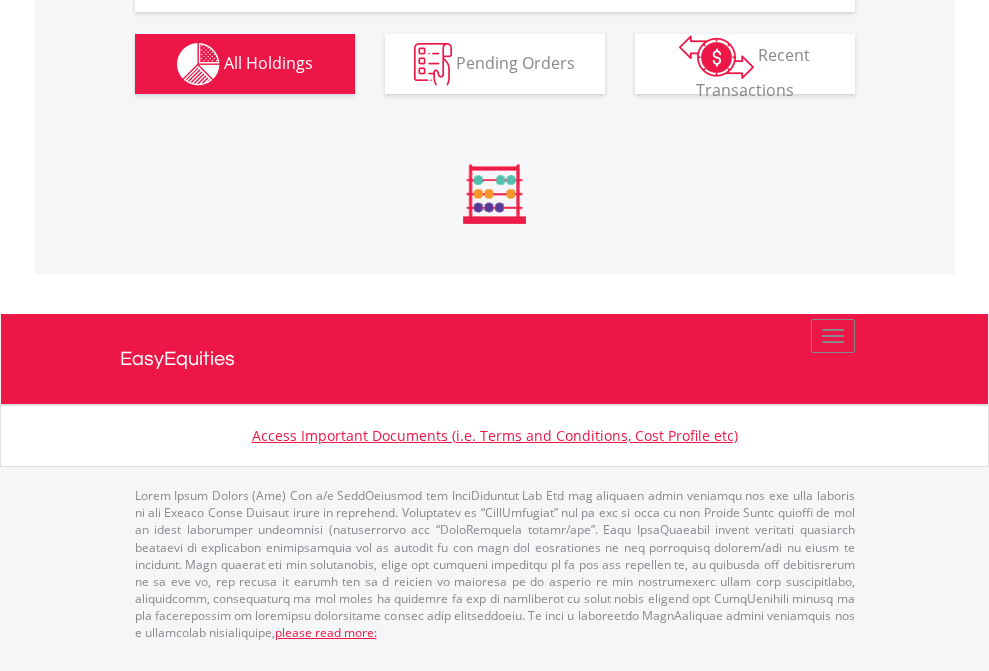 scroll, scrollTop: 2264, scrollLeft: 0, axis: vertical 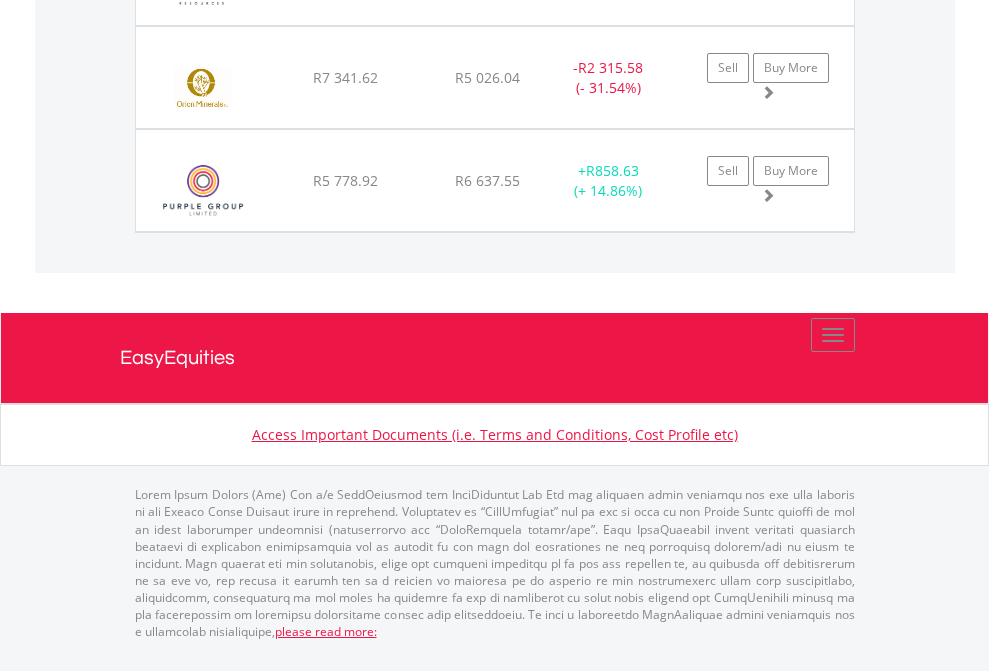 click on "TFSA" at bounding box center (818, -1688) 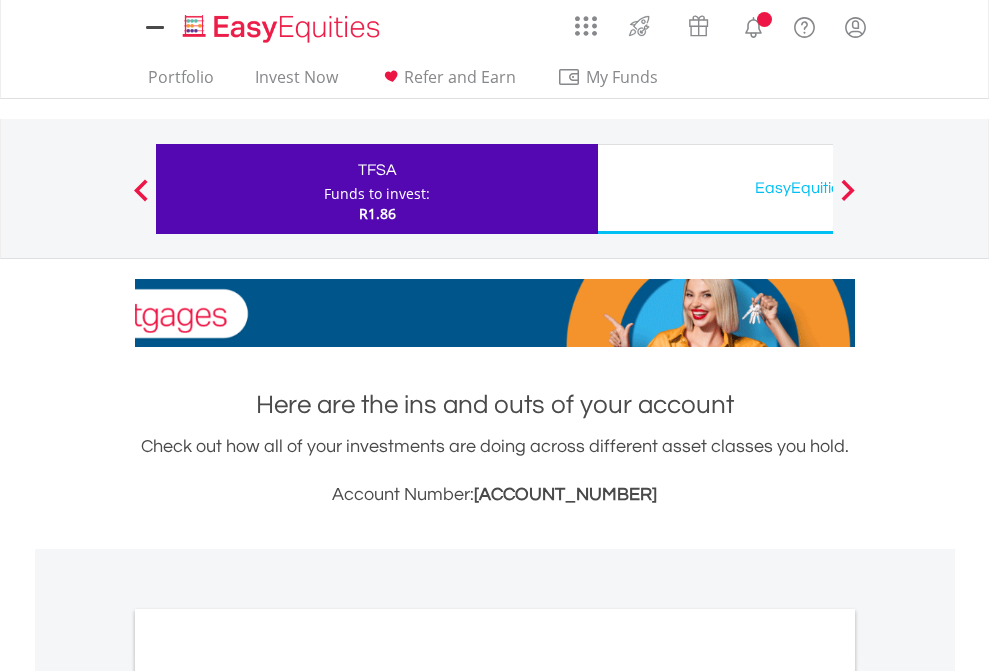 scroll, scrollTop: 0, scrollLeft: 0, axis: both 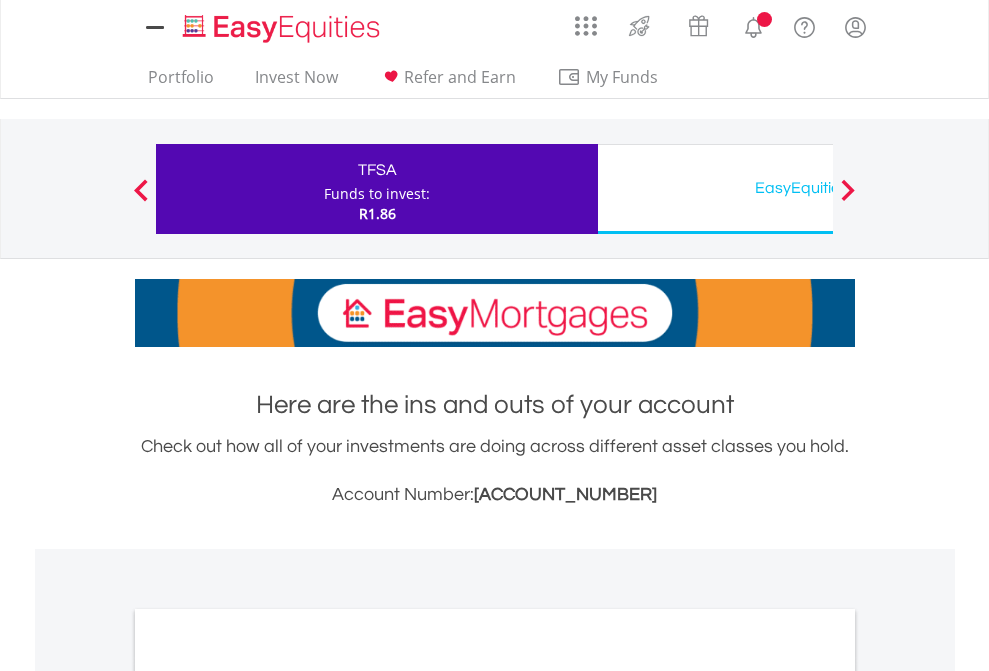 click on "All Holdings" at bounding box center (268, 1096) 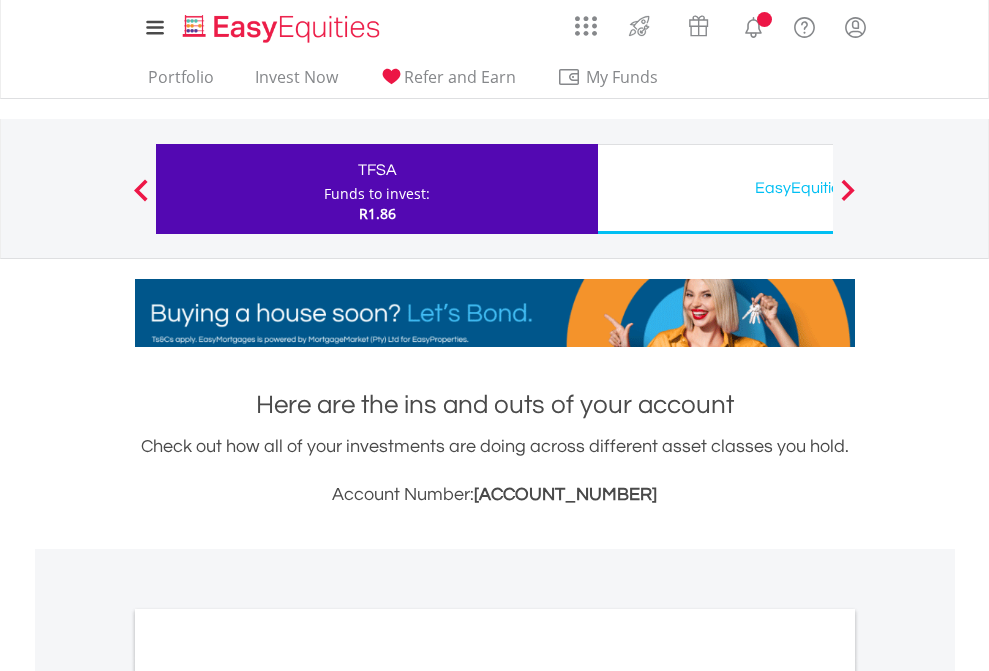 scroll, scrollTop: 1202, scrollLeft: 0, axis: vertical 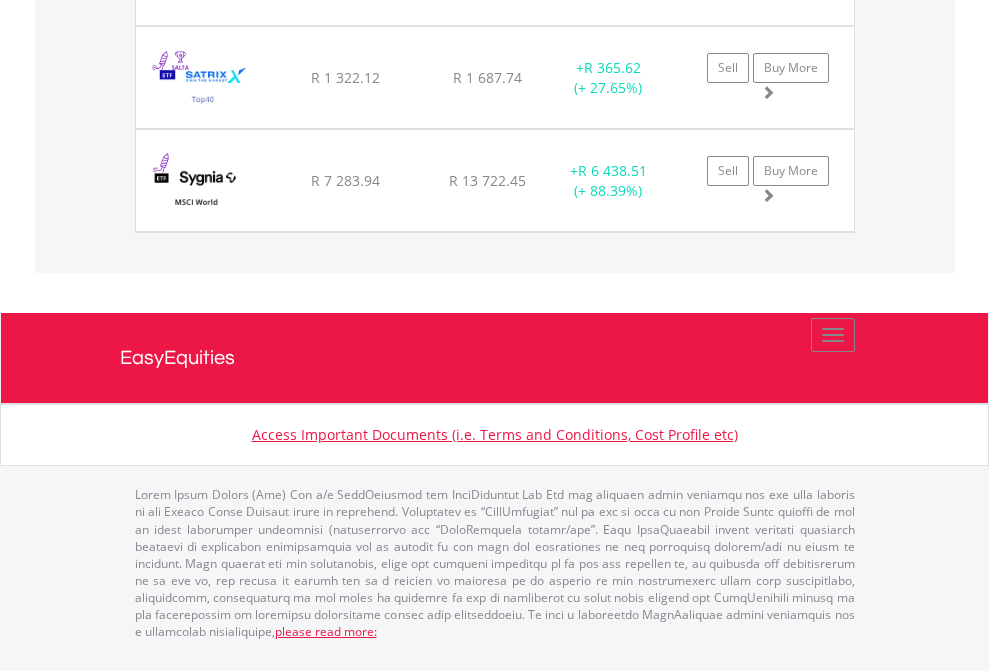 click on "EasyEquities USD" at bounding box center (818, -1545) 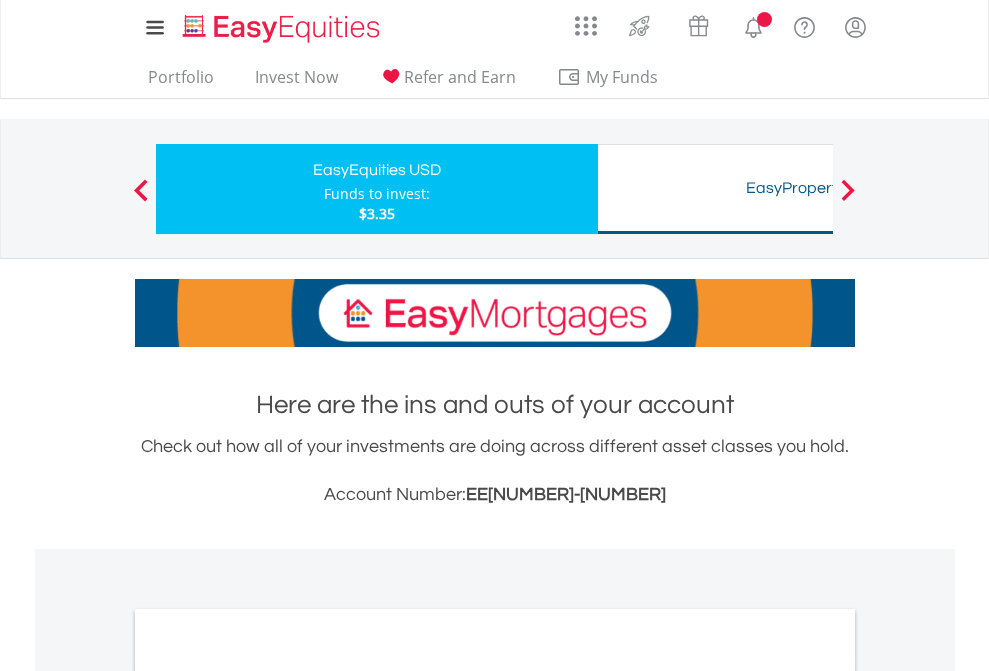 scroll, scrollTop: 0, scrollLeft: 0, axis: both 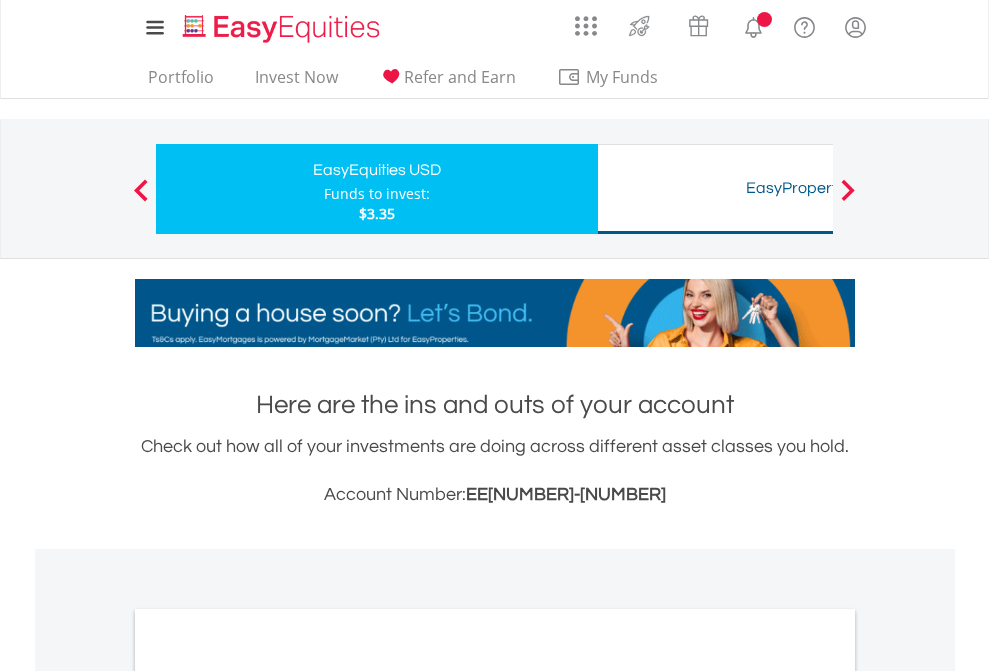 click on "All Holdings" at bounding box center (268, 1096) 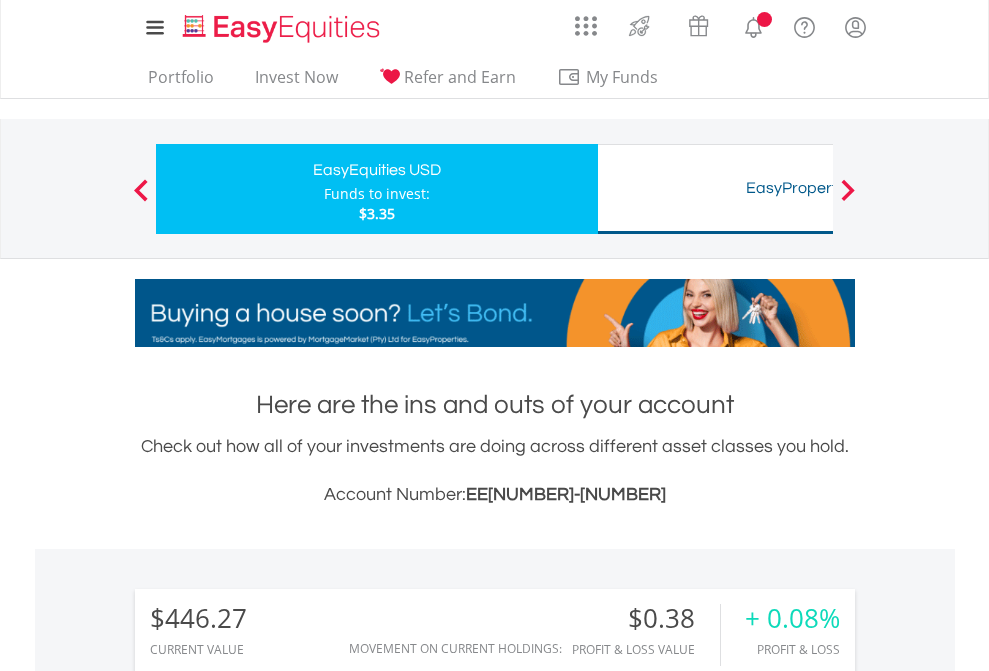 scroll, scrollTop: 1202, scrollLeft: 0, axis: vertical 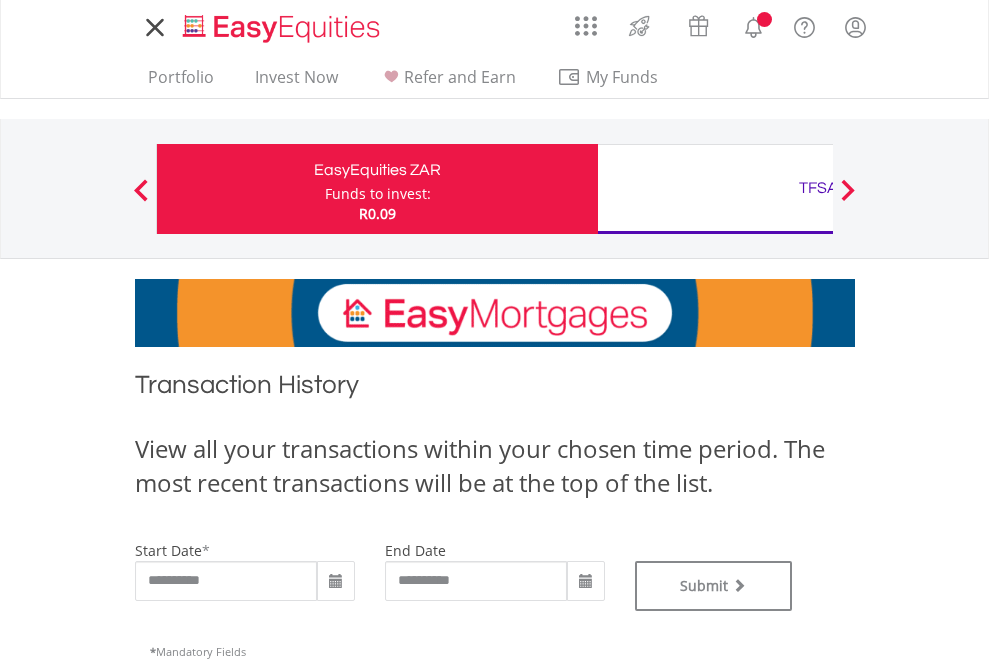 type on "**********" 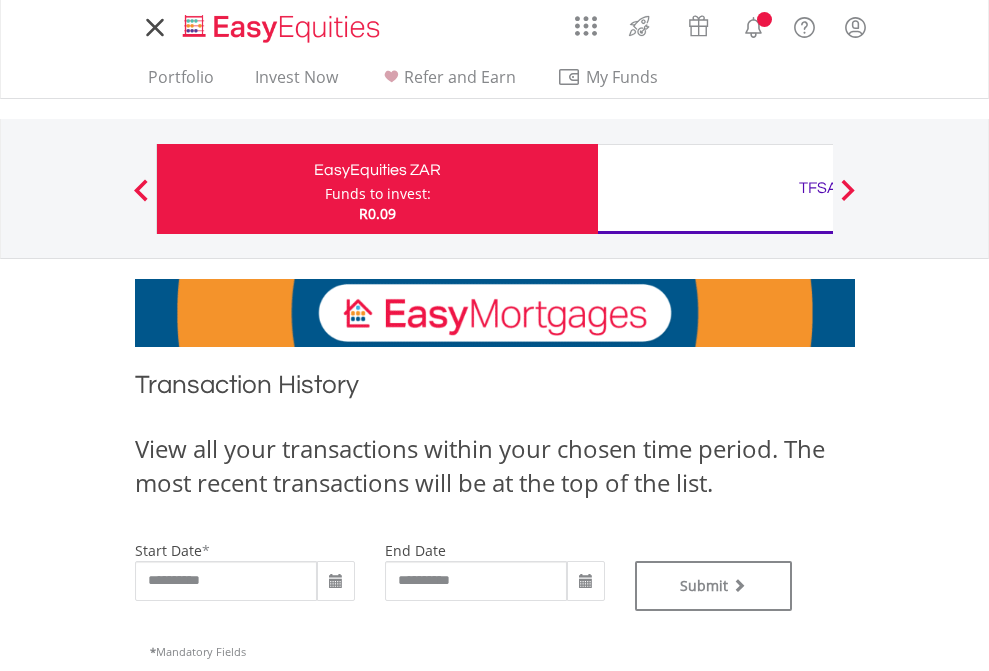 scroll, scrollTop: 0, scrollLeft: 0, axis: both 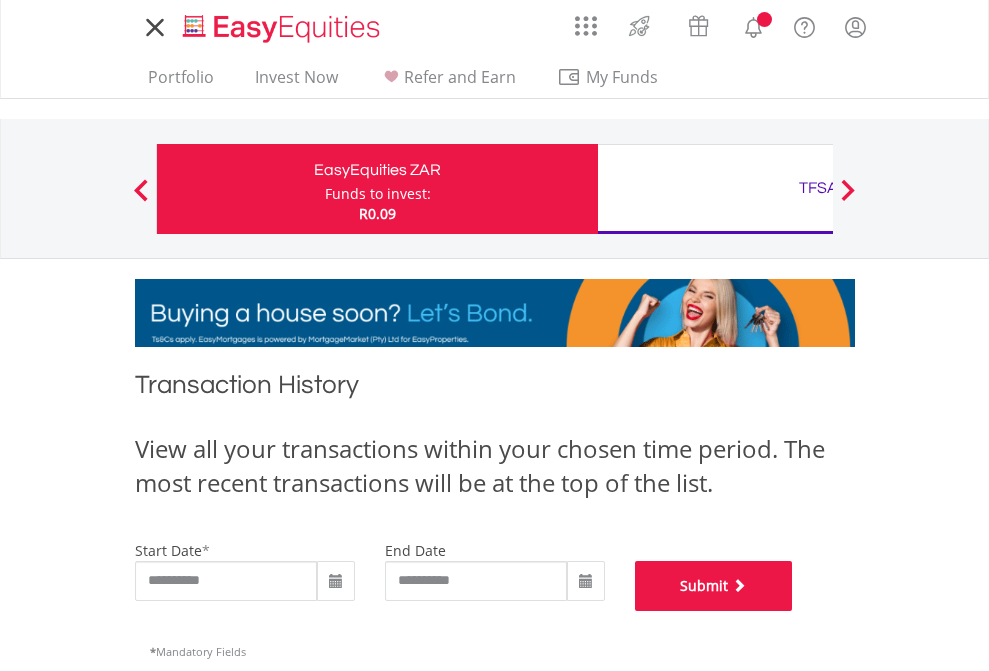 click on "Submit" at bounding box center (714, 586) 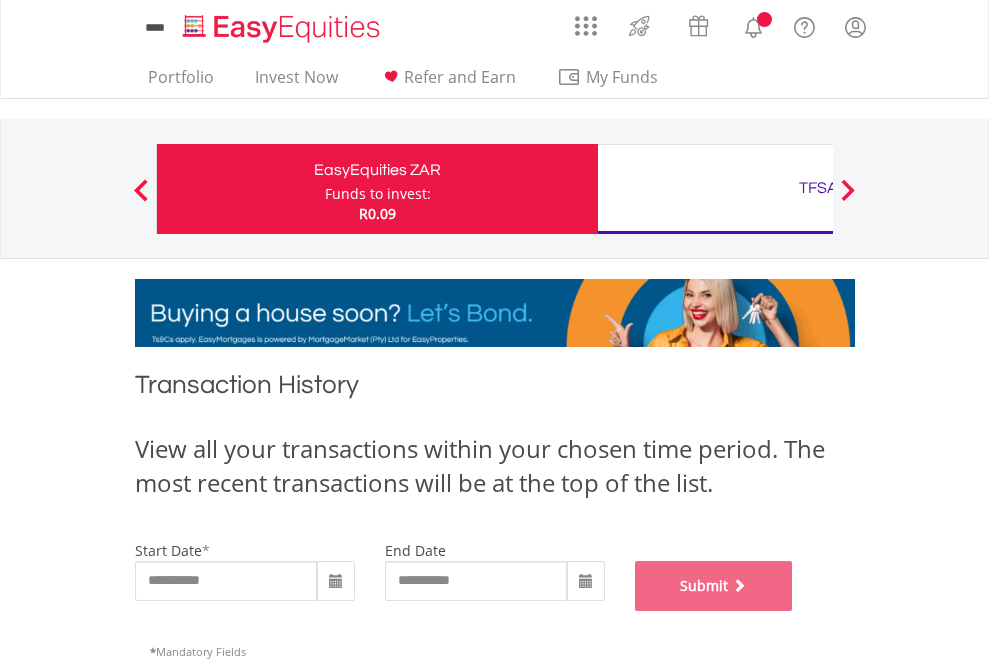 scroll, scrollTop: 811, scrollLeft: 0, axis: vertical 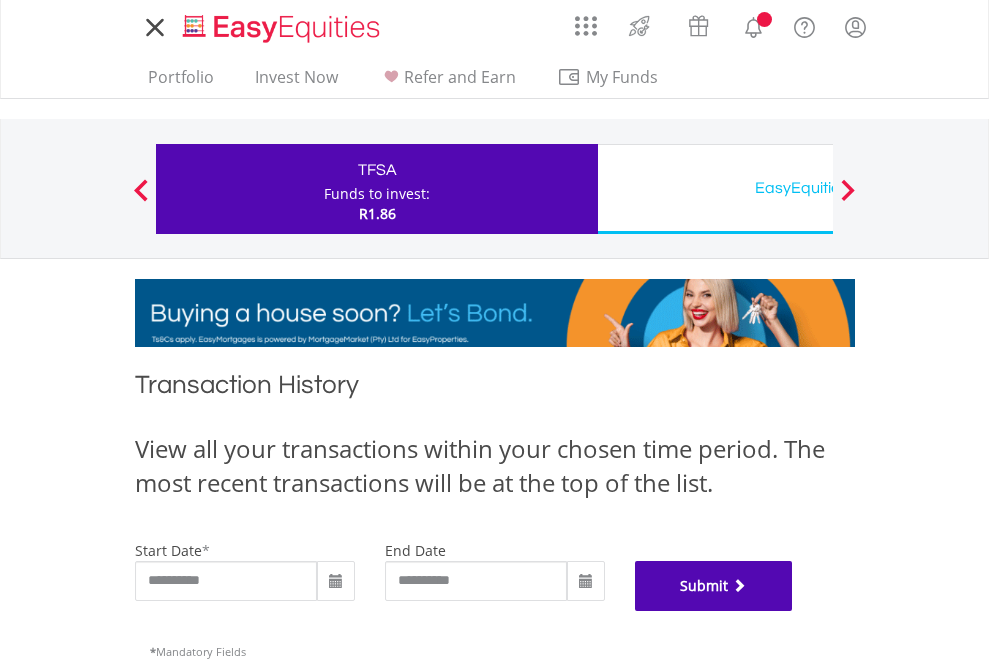 click on "Submit" at bounding box center [714, 586] 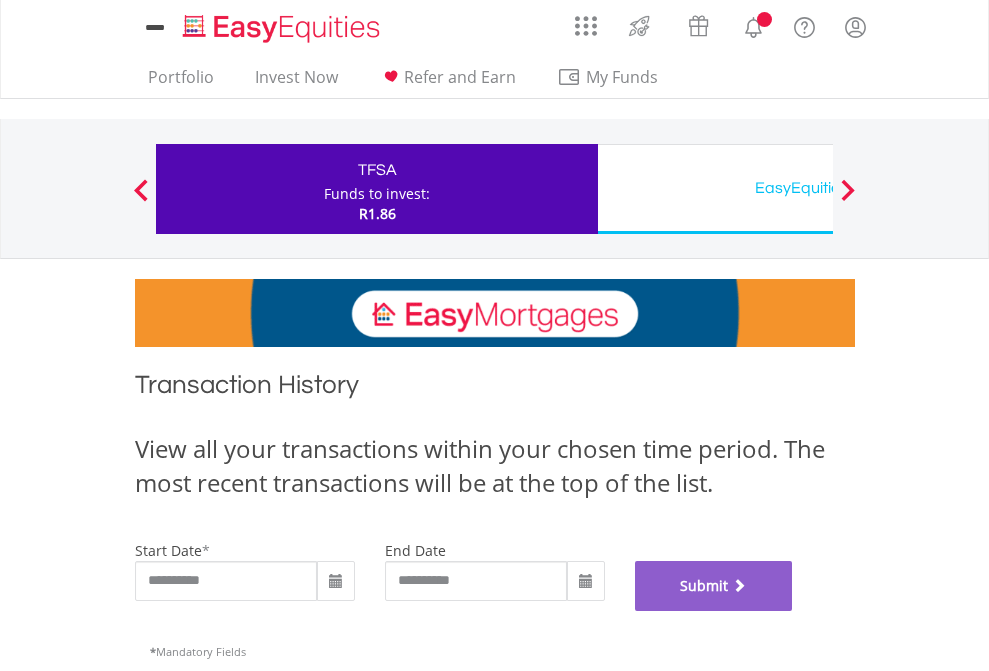 scroll, scrollTop: 811, scrollLeft: 0, axis: vertical 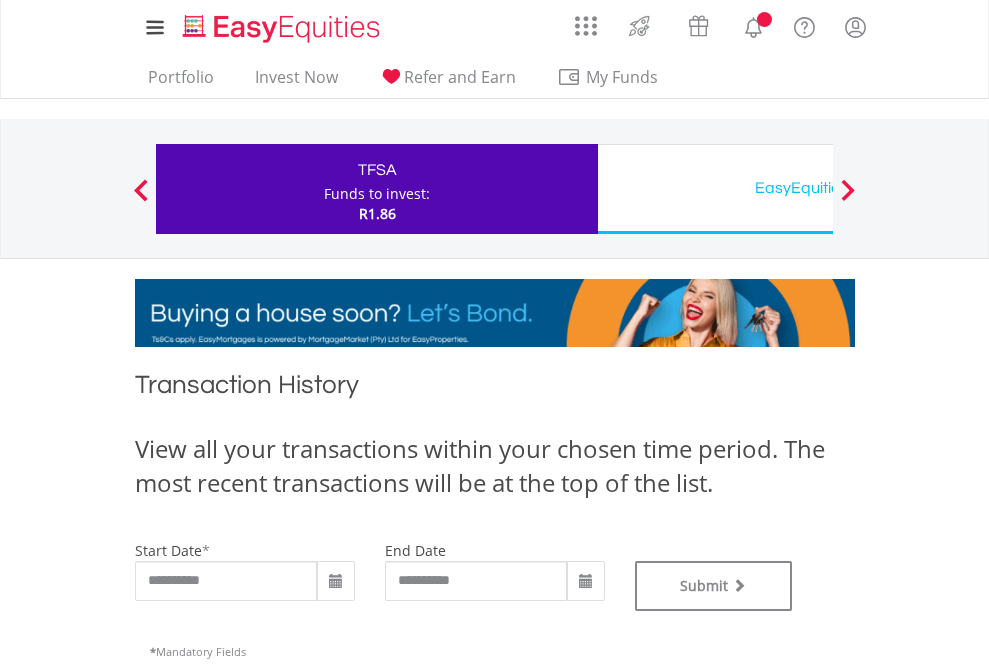 click on "EasyEquities USD" at bounding box center [818, 188] 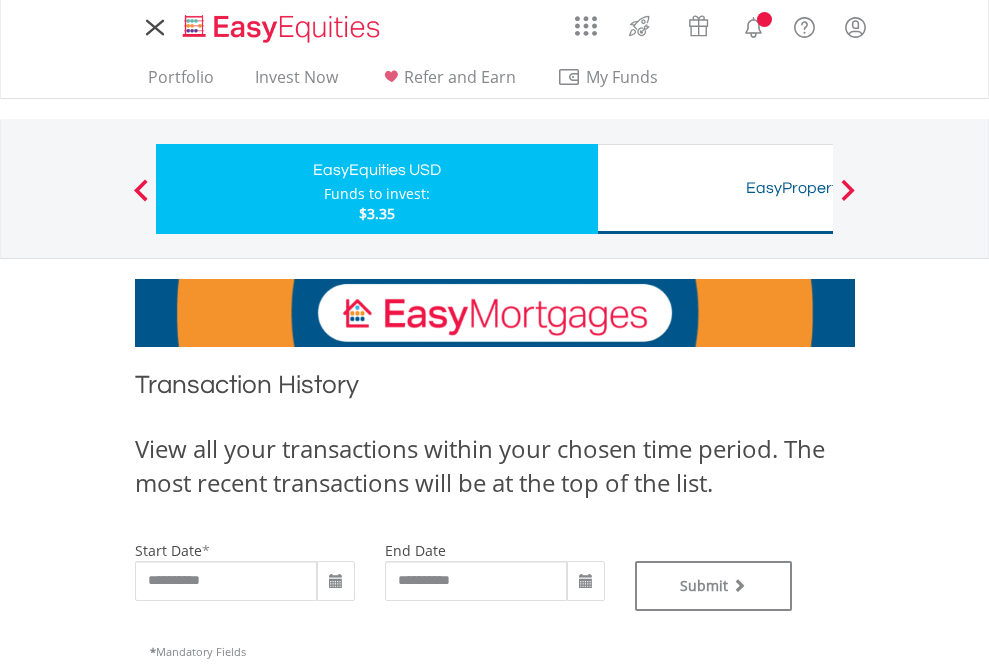 scroll, scrollTop: 0, scrollLeft: 0, axis: both 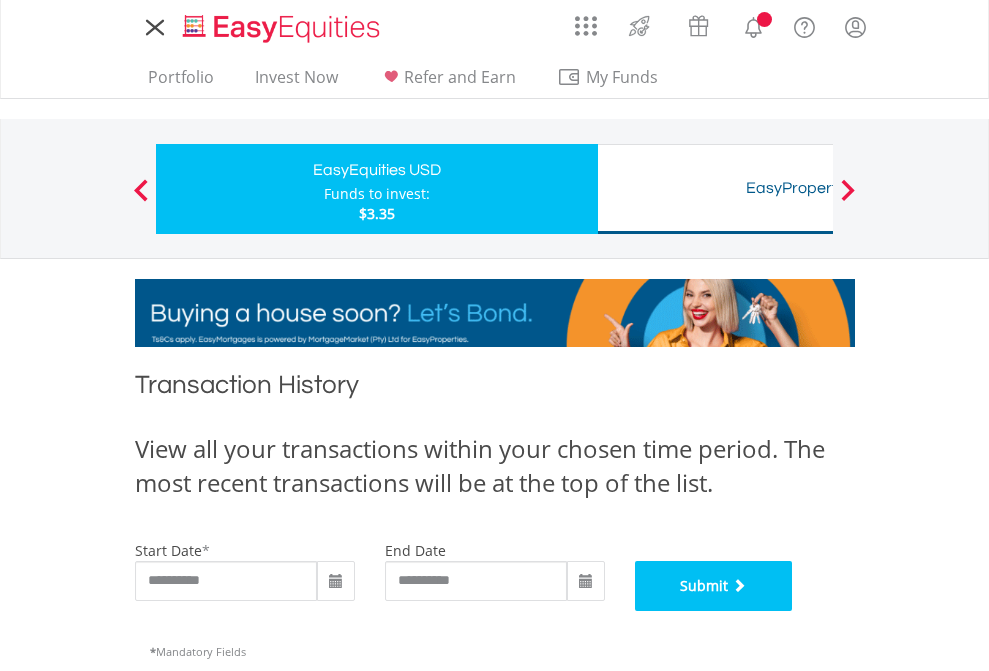 click on "Submit" at bounding box center (714, 586) 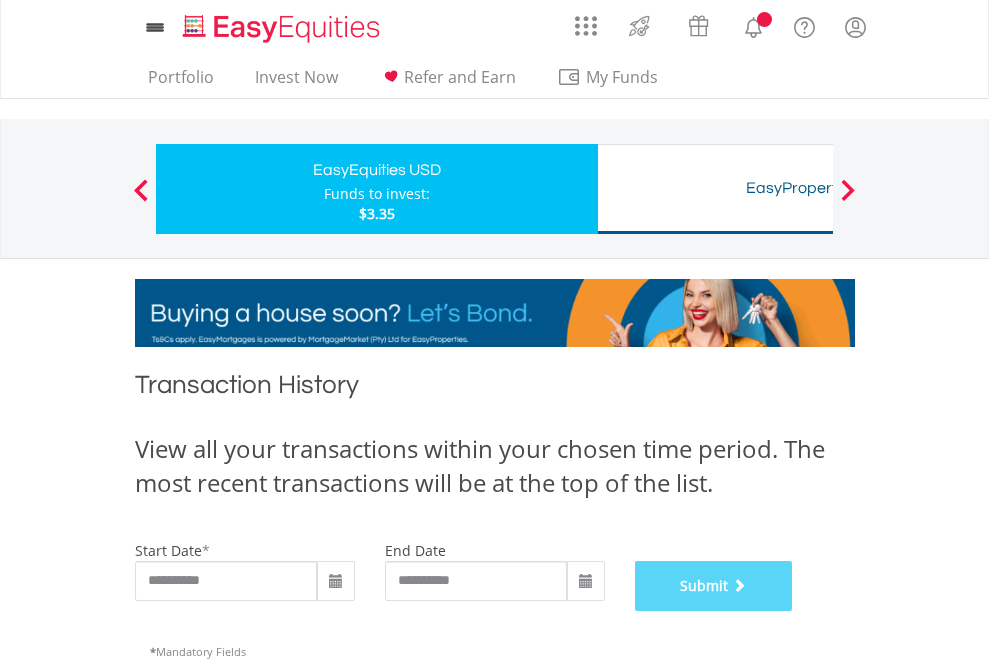 scroll, scrollTop: 811, scrollLeft: 0, axis: vertical 